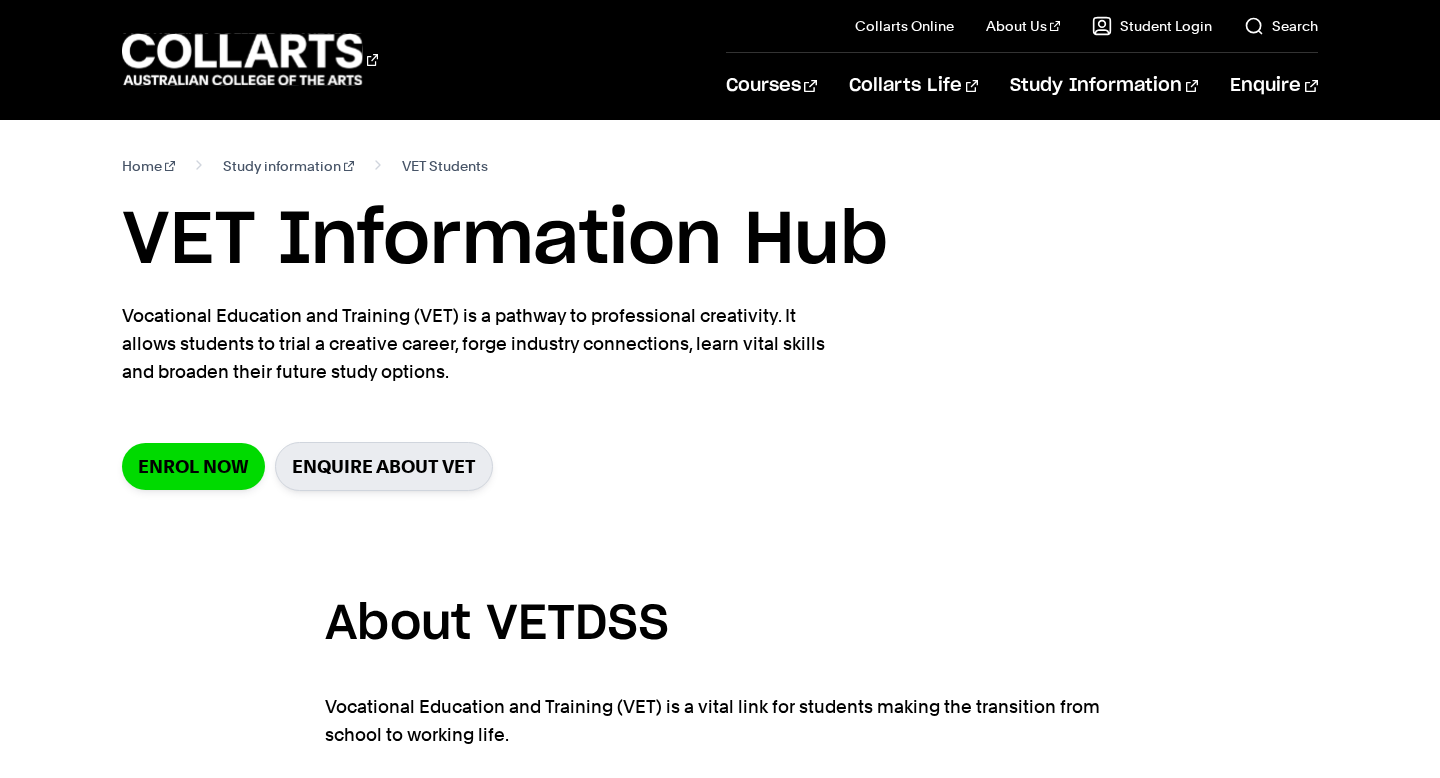 scroll, scrollTop: 0, scrollLeft: 0, axis: both 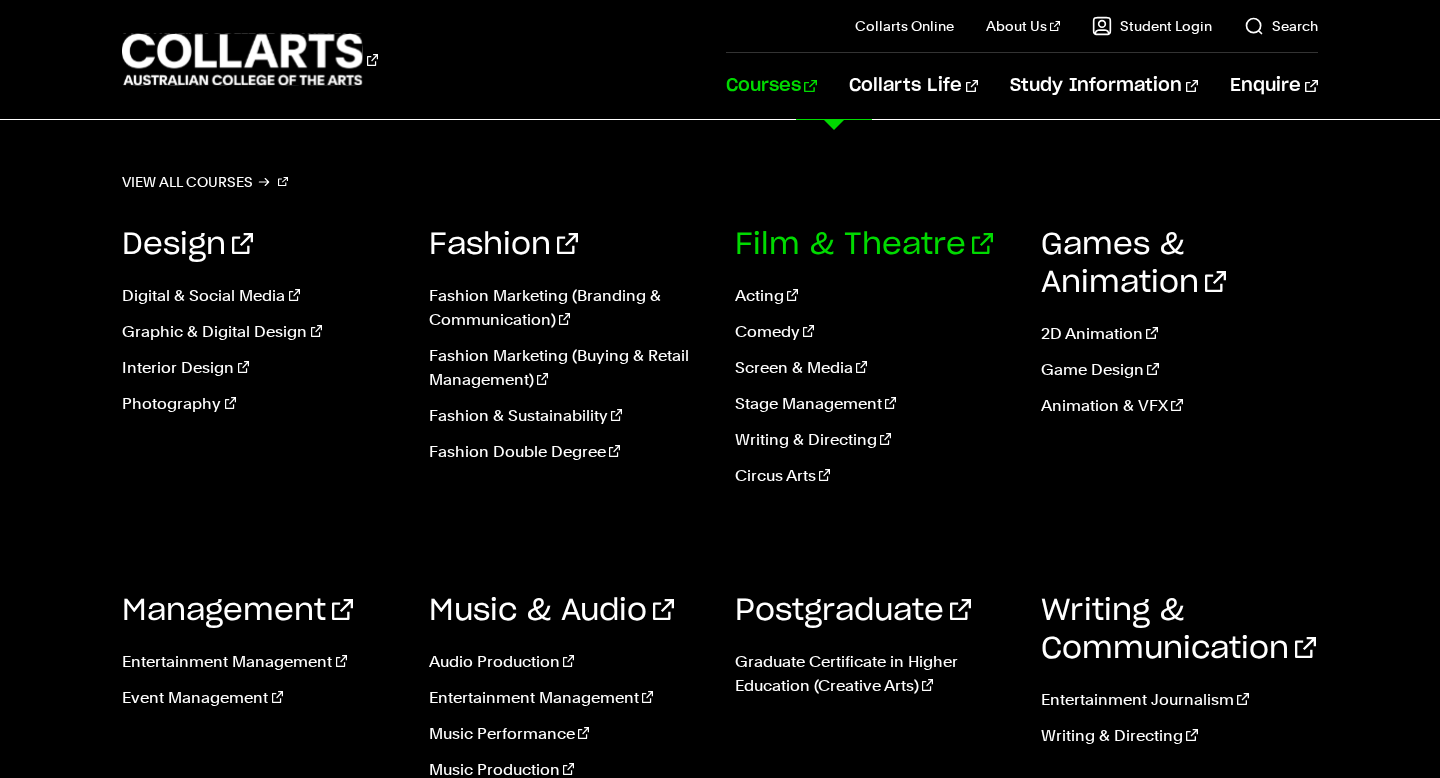 click on "Film & Theatre" at bounding box center (864, 245) 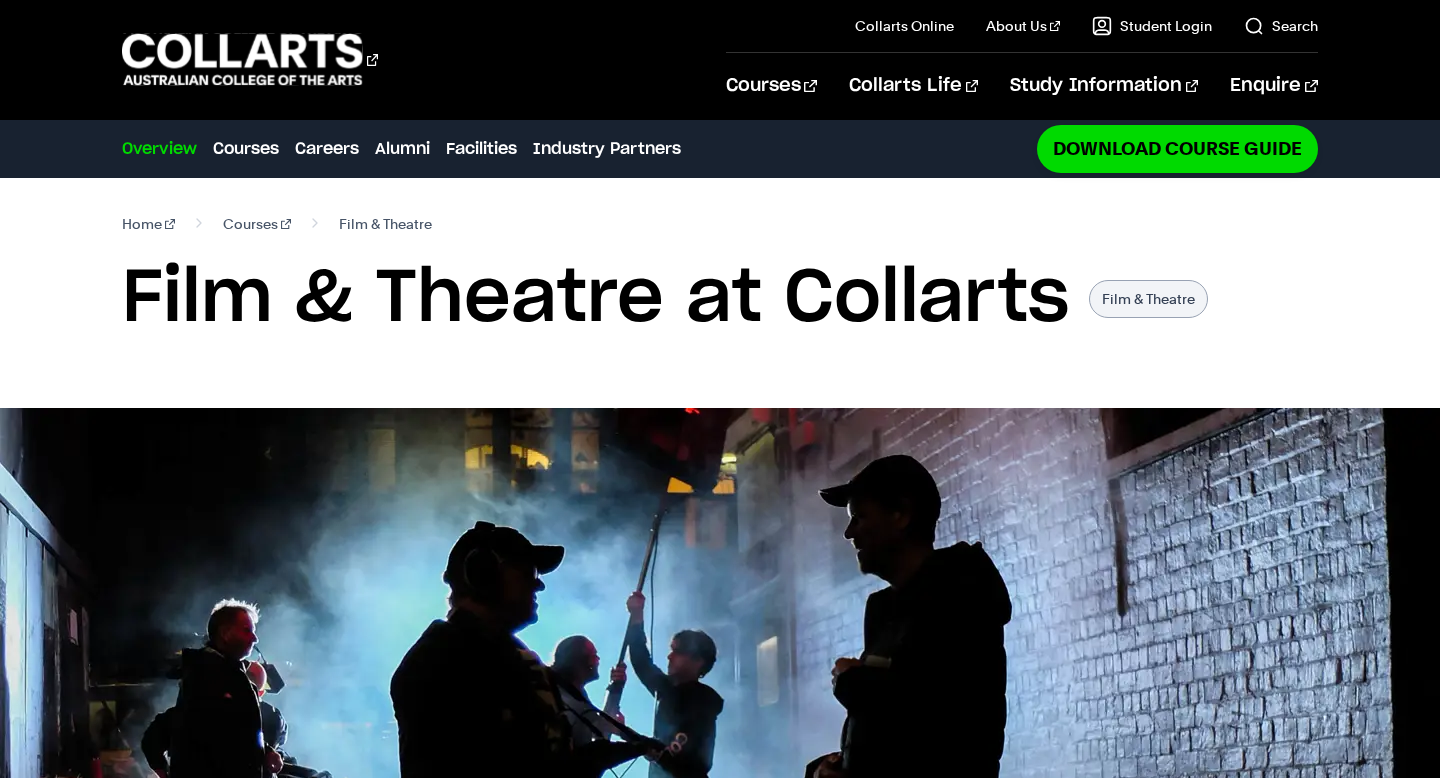 scroll, scrollTop: 0, scrollLeft: 0, axis: both 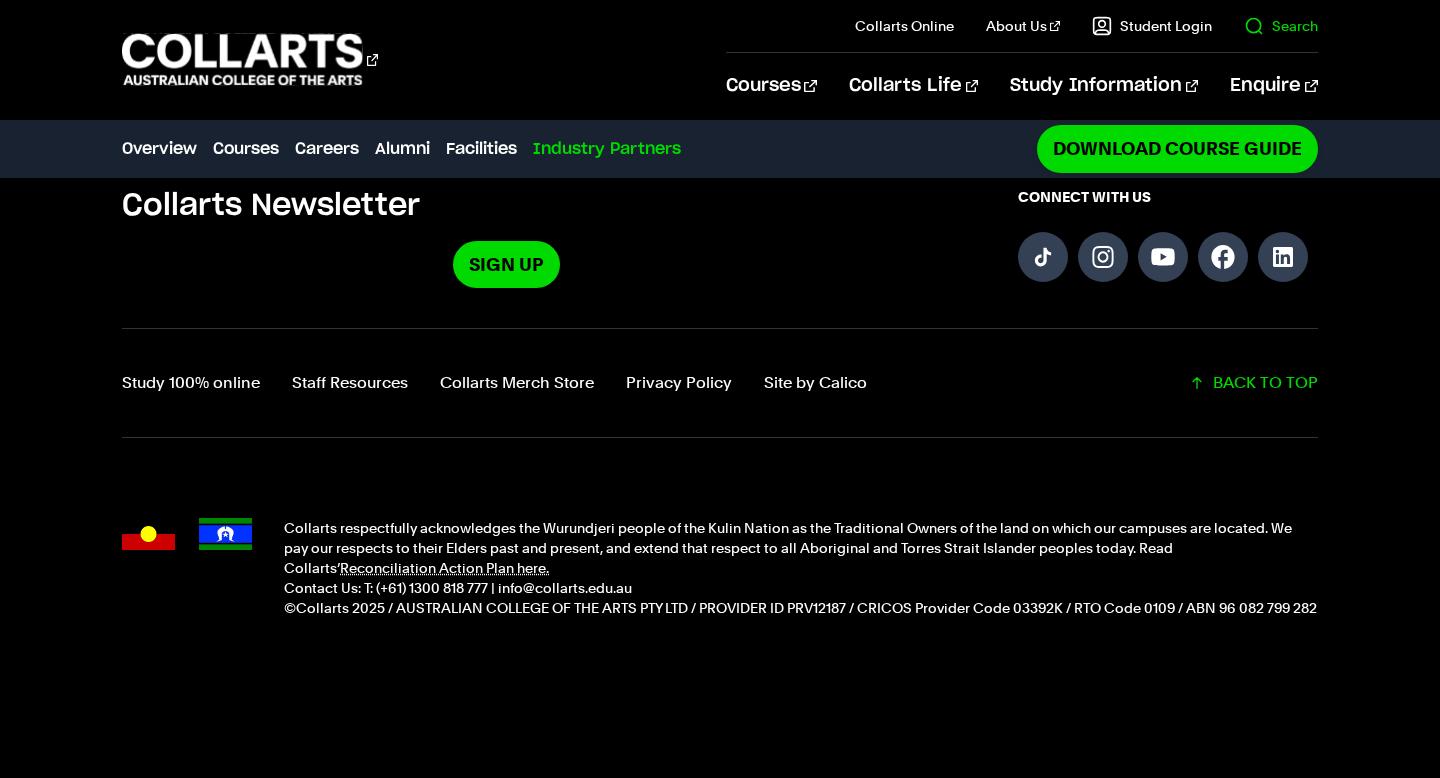click on "Search" at bounding box center [1281, 26] 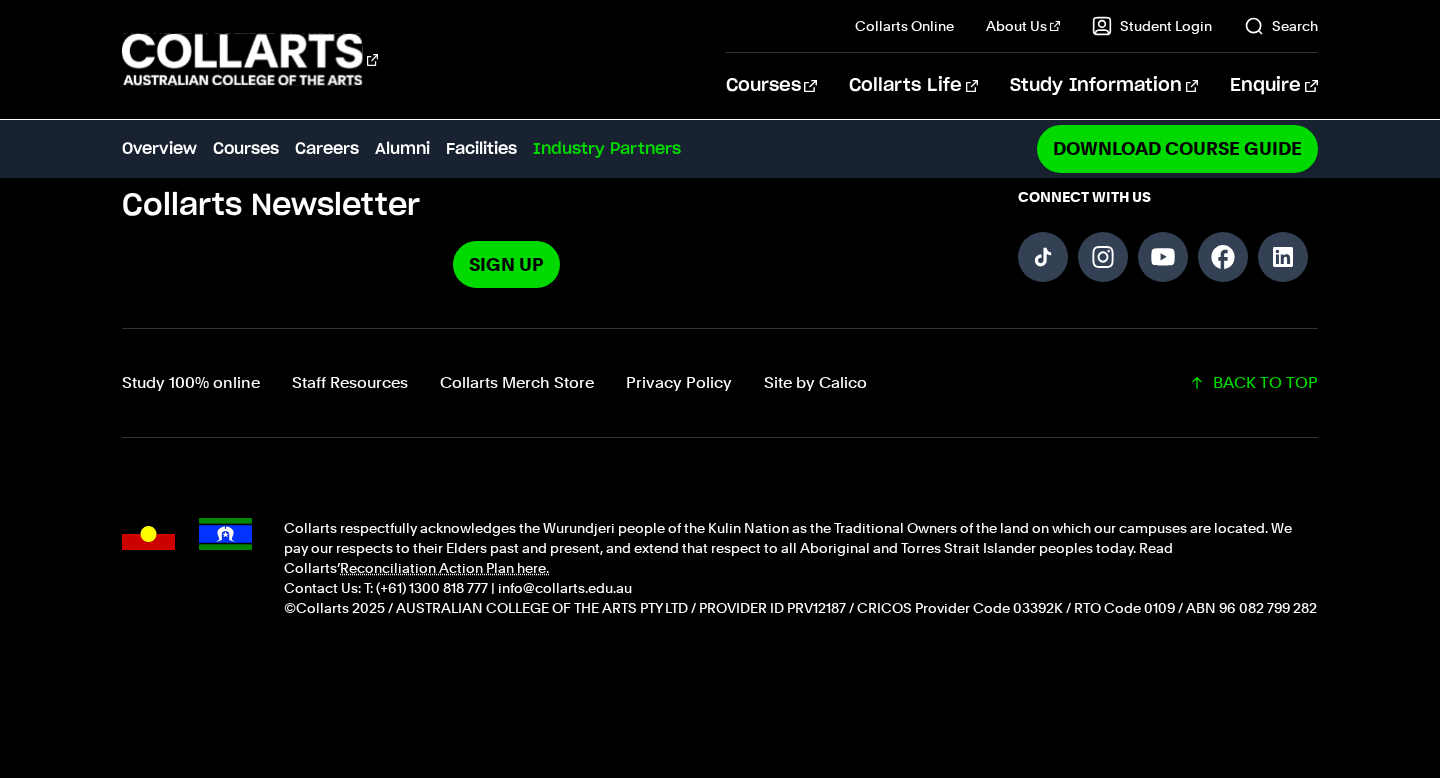 scroll, scrollTop: 0, scrollLeft: 0, axis: both 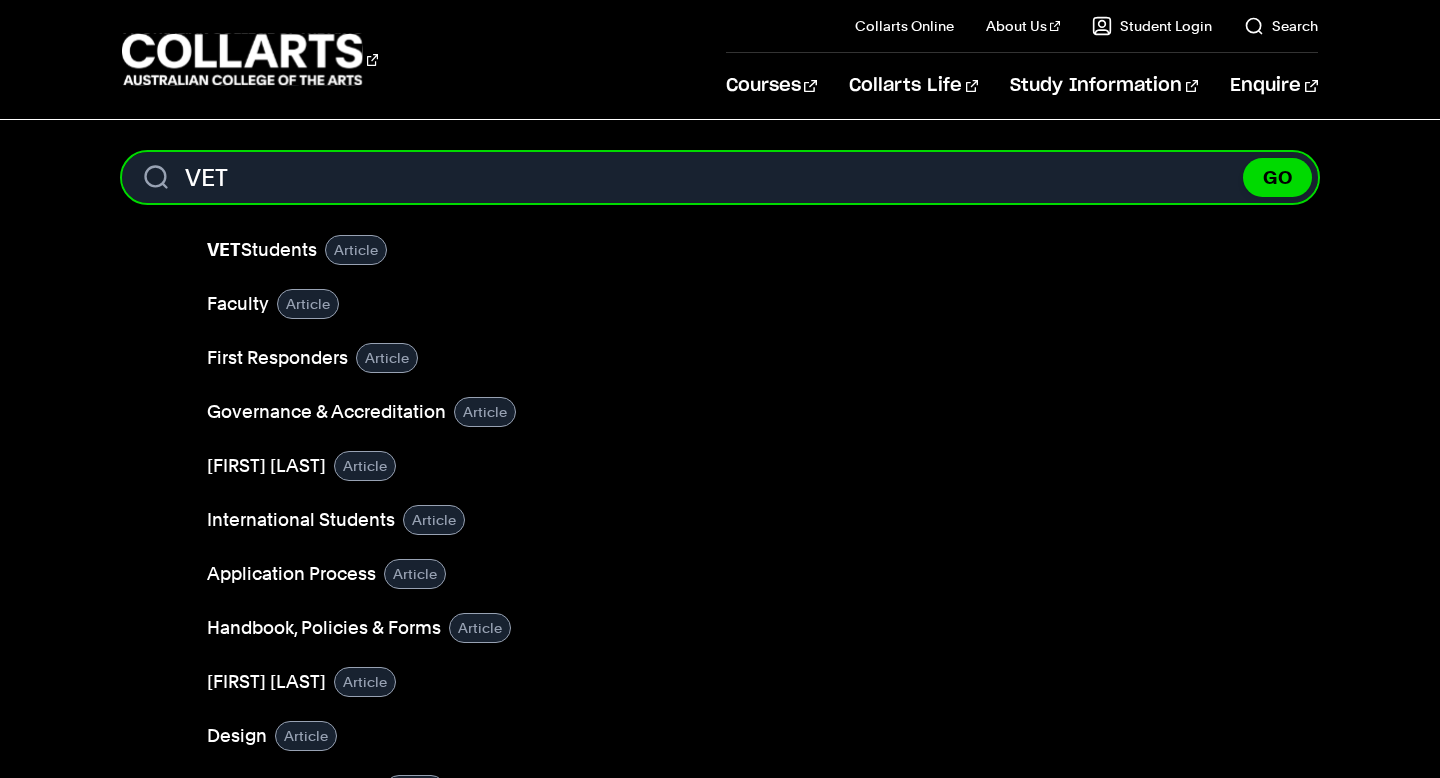 type on "VET" 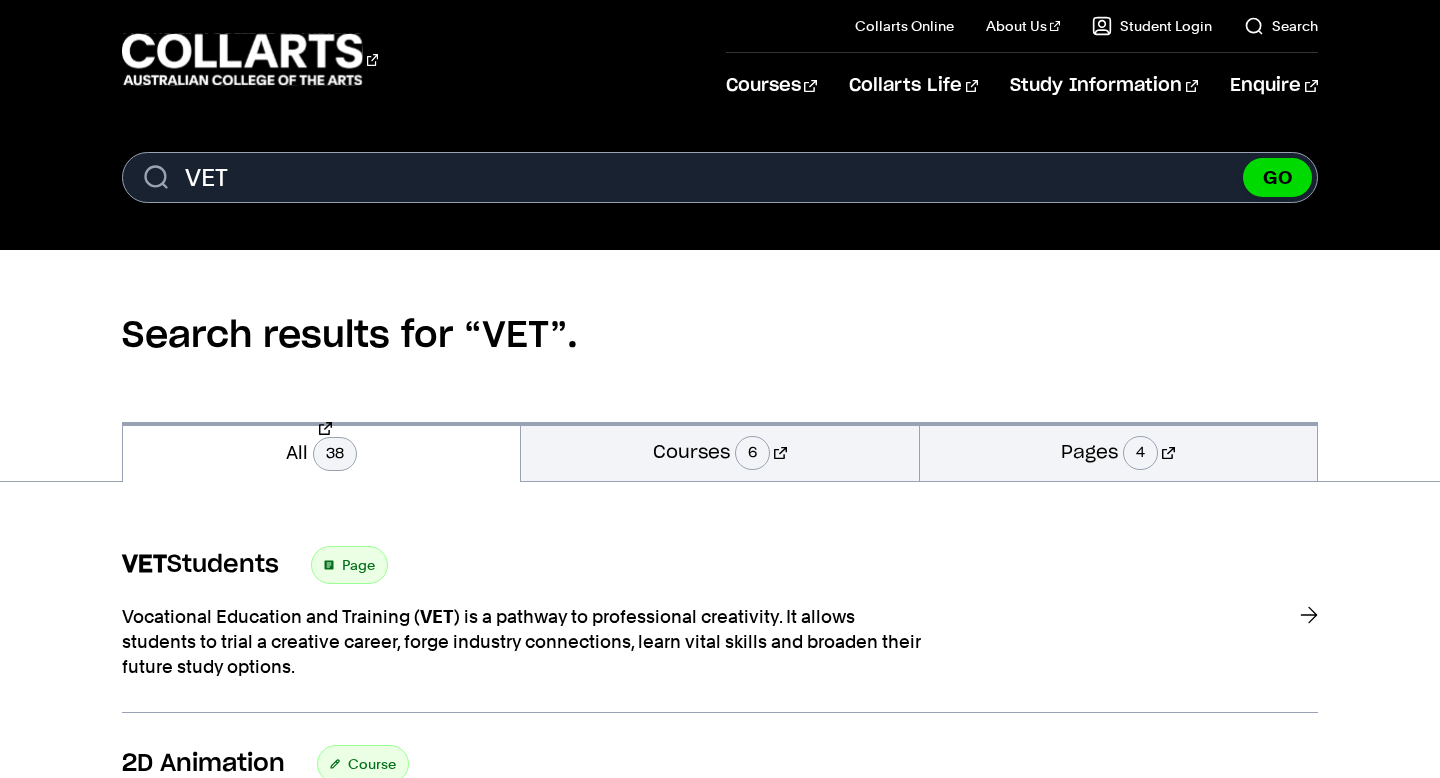scroll, scrollTop: 0, scrollLeft: 0, axis: both 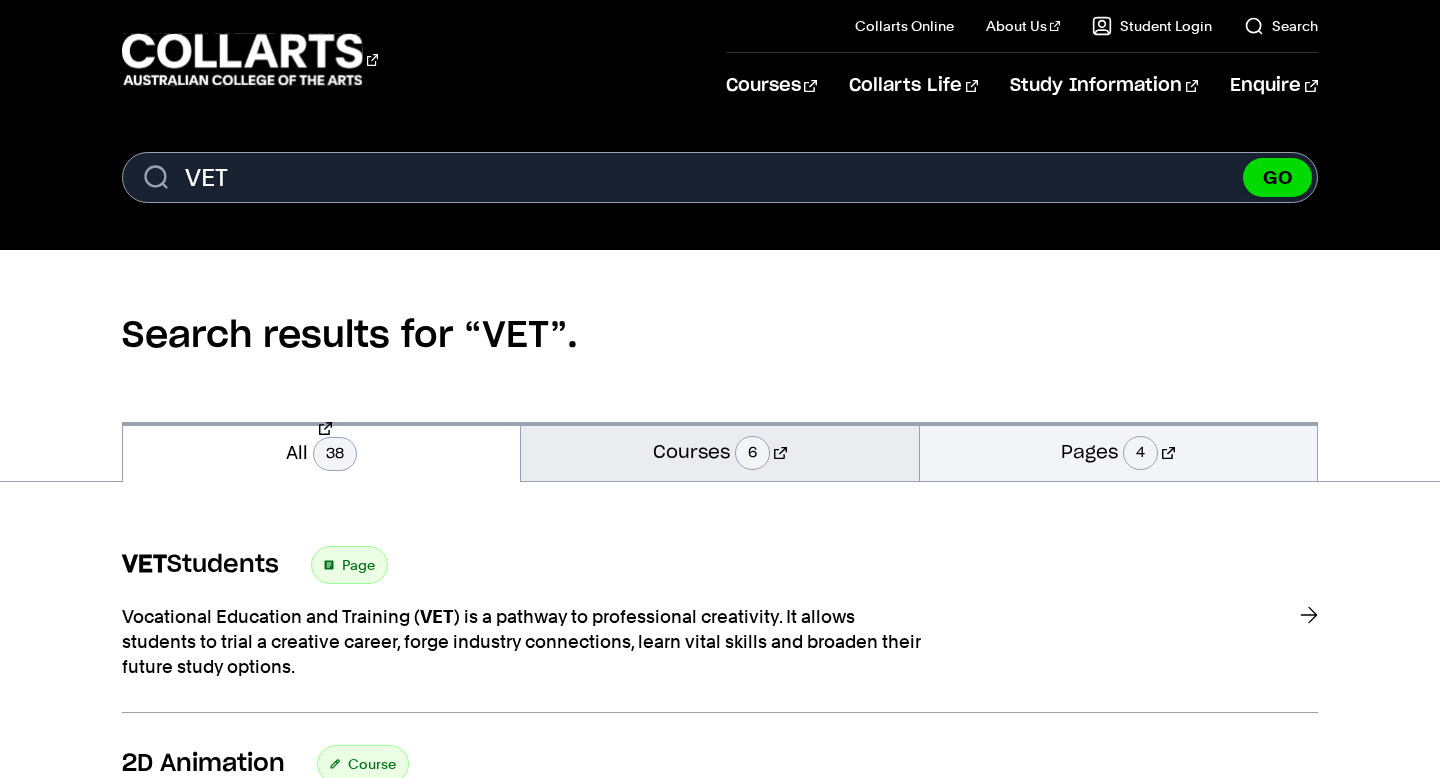 click on "Courses  6" at bounding box center [719, 451] 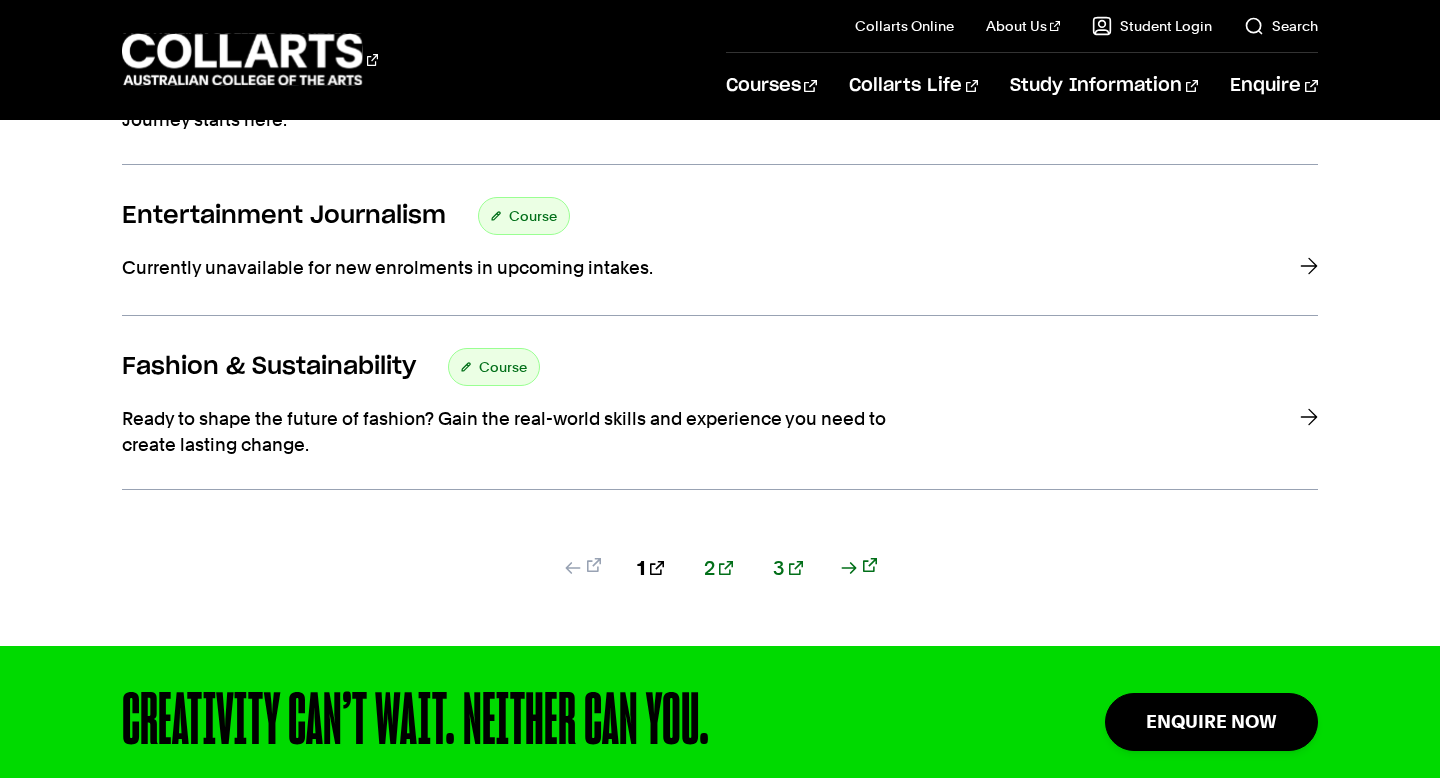click on "2" at bounding box center (718, 568) 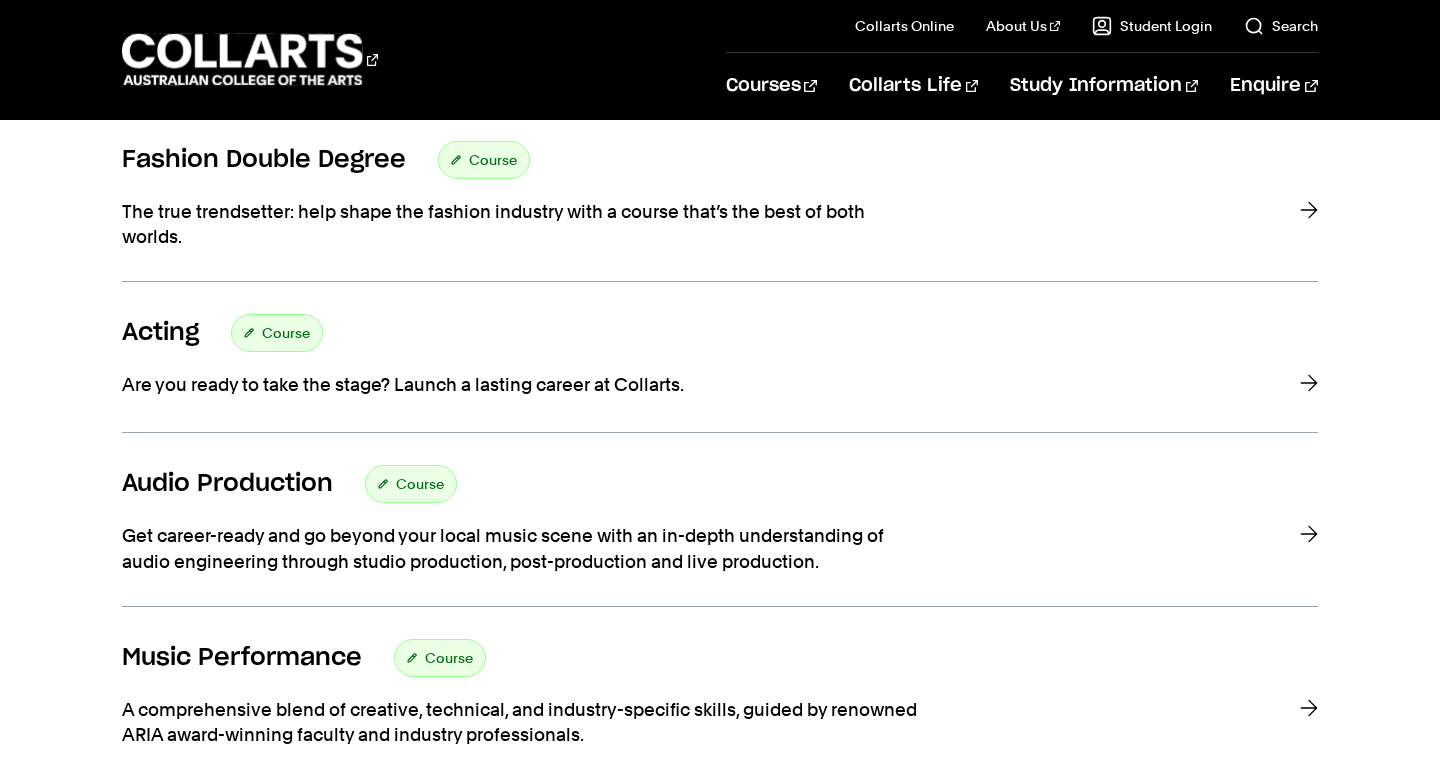 scroll, scrollTop: 408, scrollLeft: 0, axis: vertical 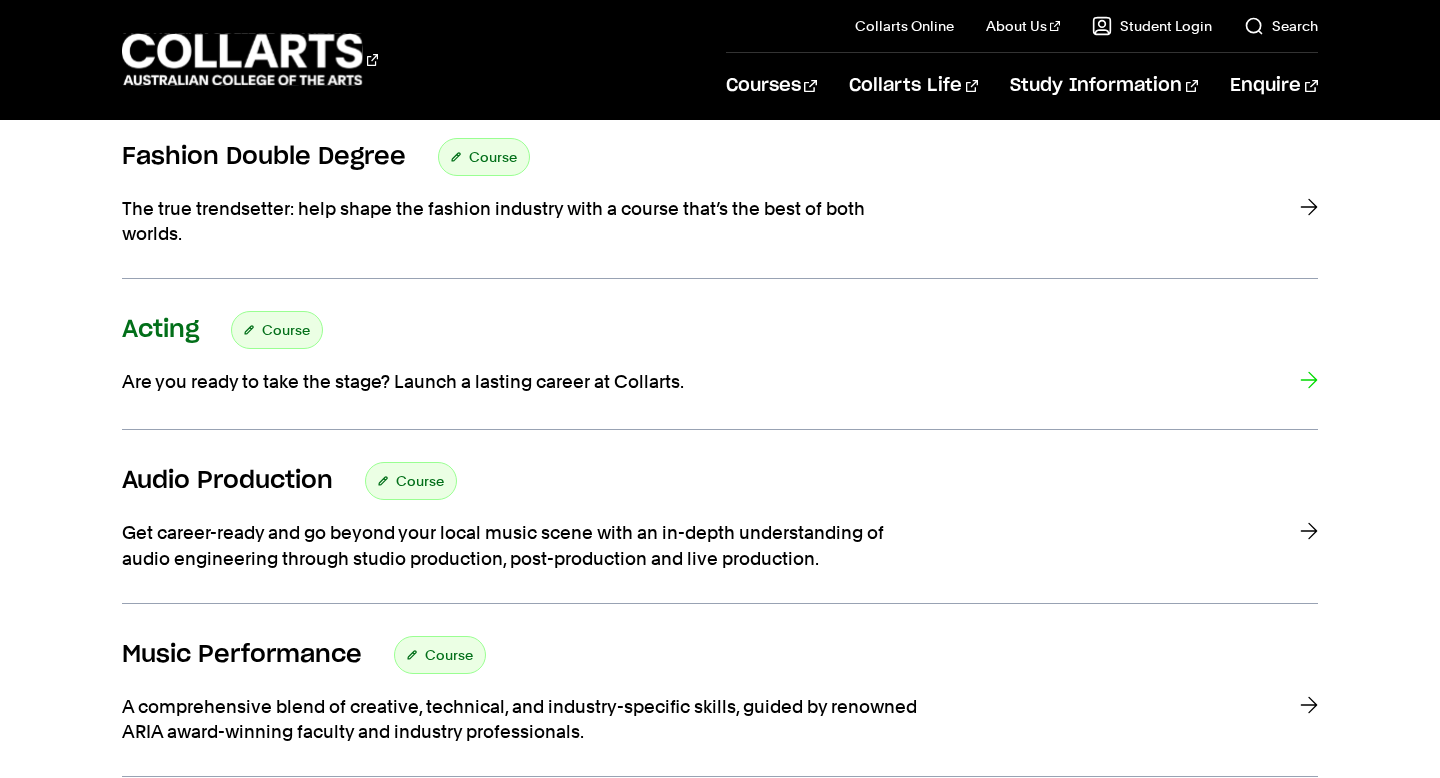 click on "Acting" at bounding box center [160, 330] 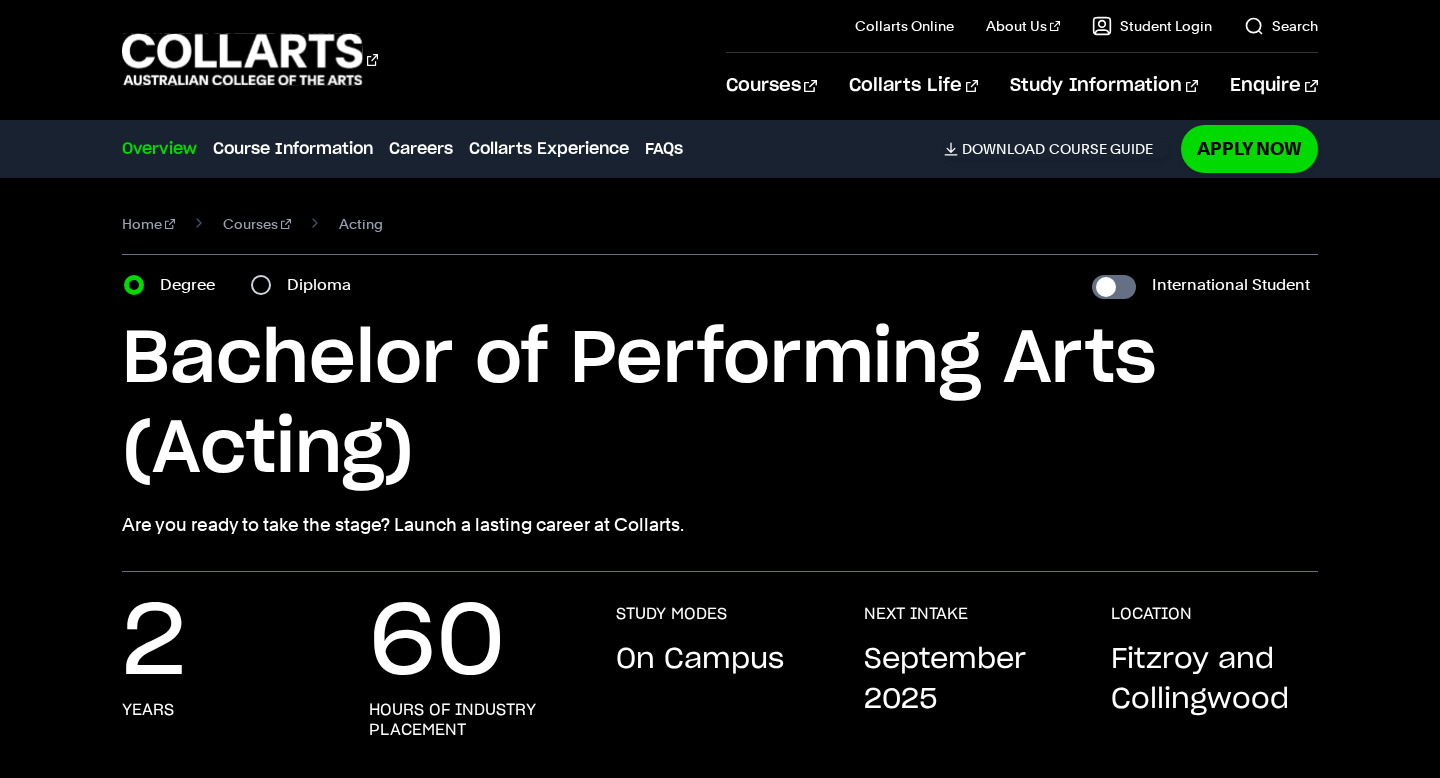 scroll, scrollTop: 0, scrollLeft: 0, axis: both 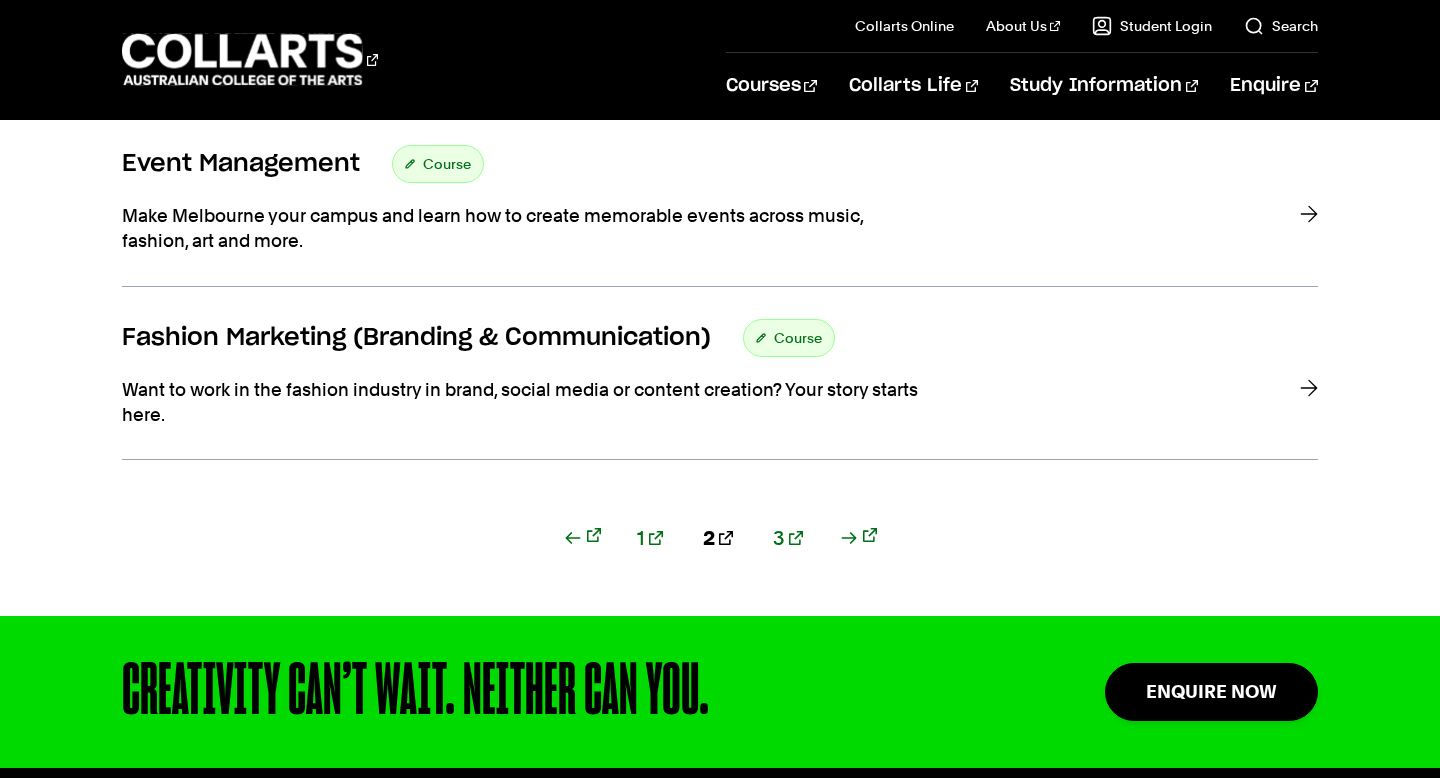 click on "1 2 3" at bounding box center [719, 570] 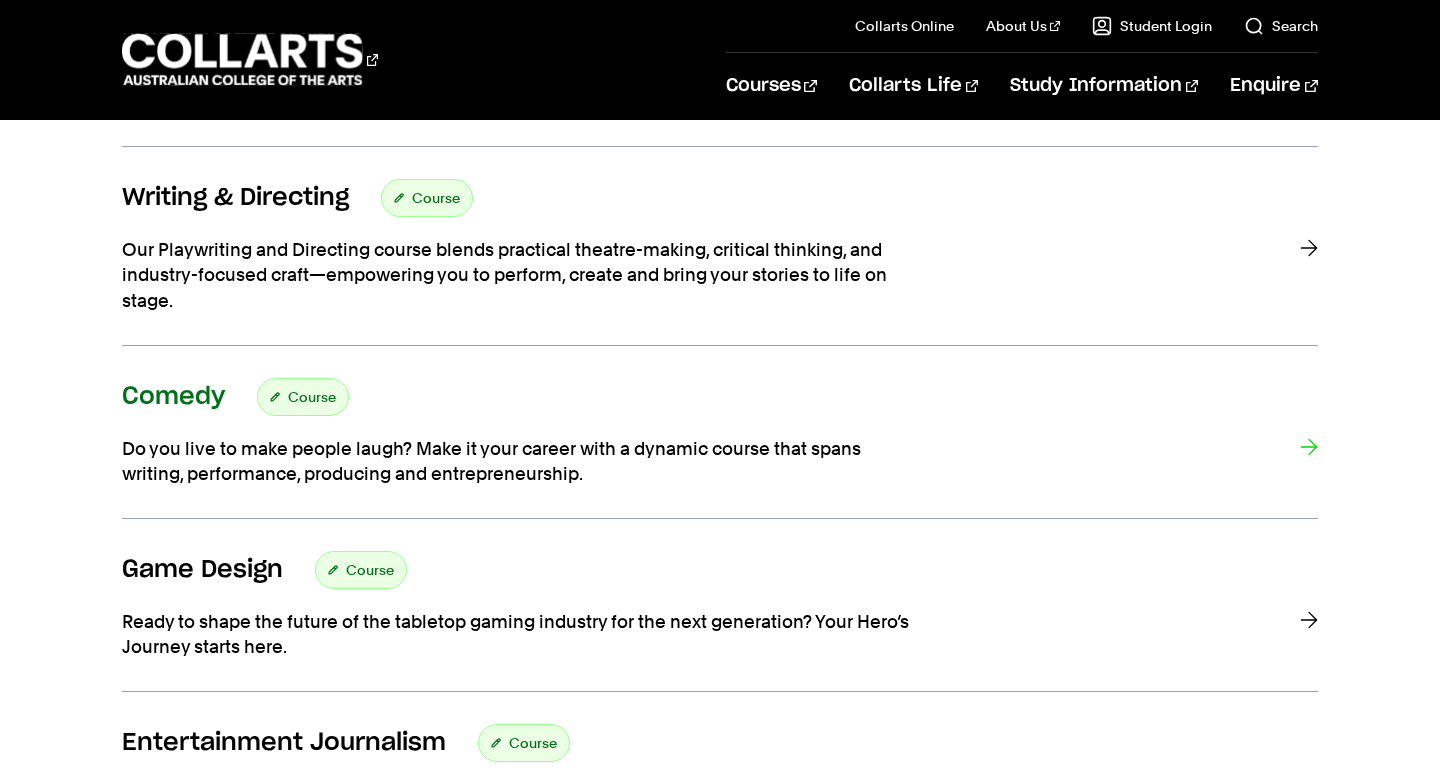 scroll, scrollTop: 0, scrollLeft: 0, axis: both 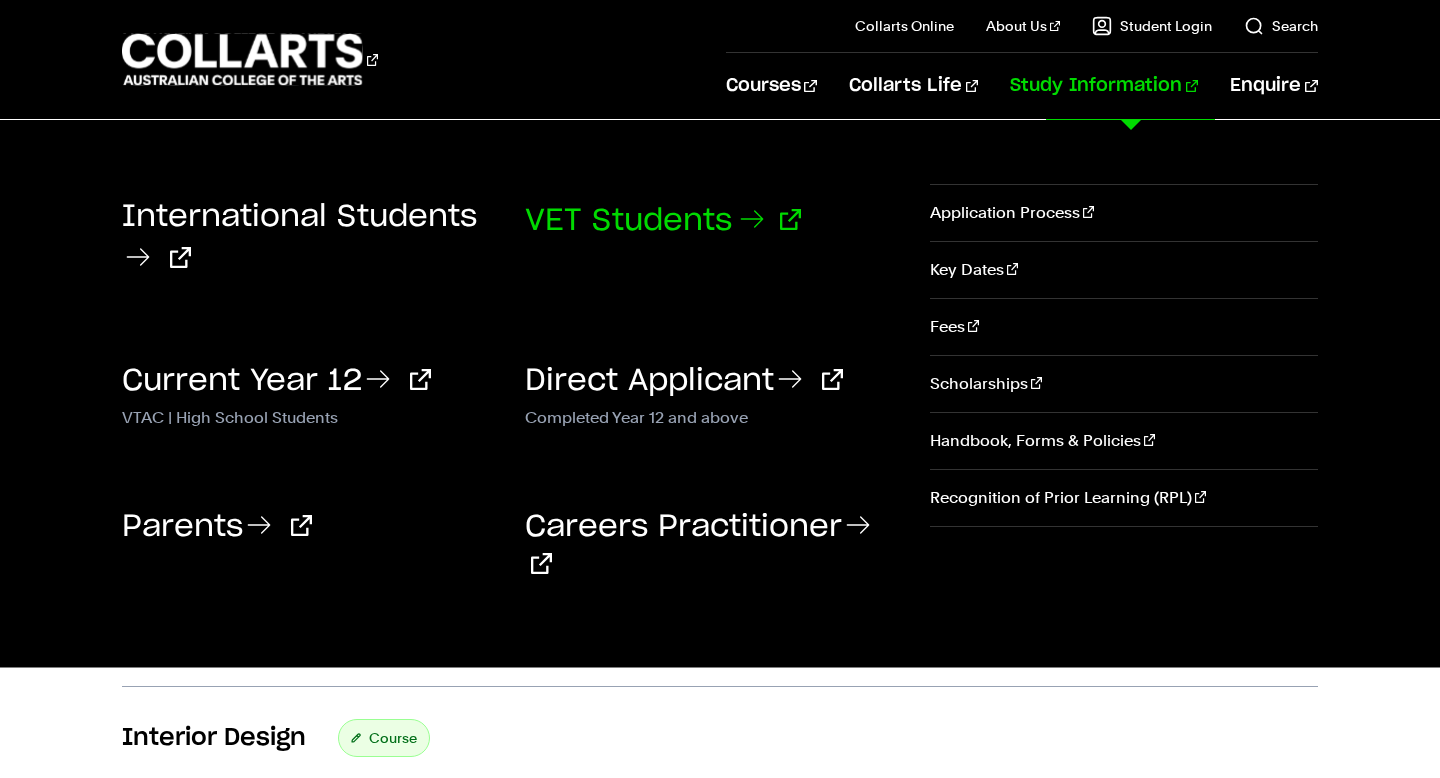 click on "VET Students" at bounding box center [663, 221] 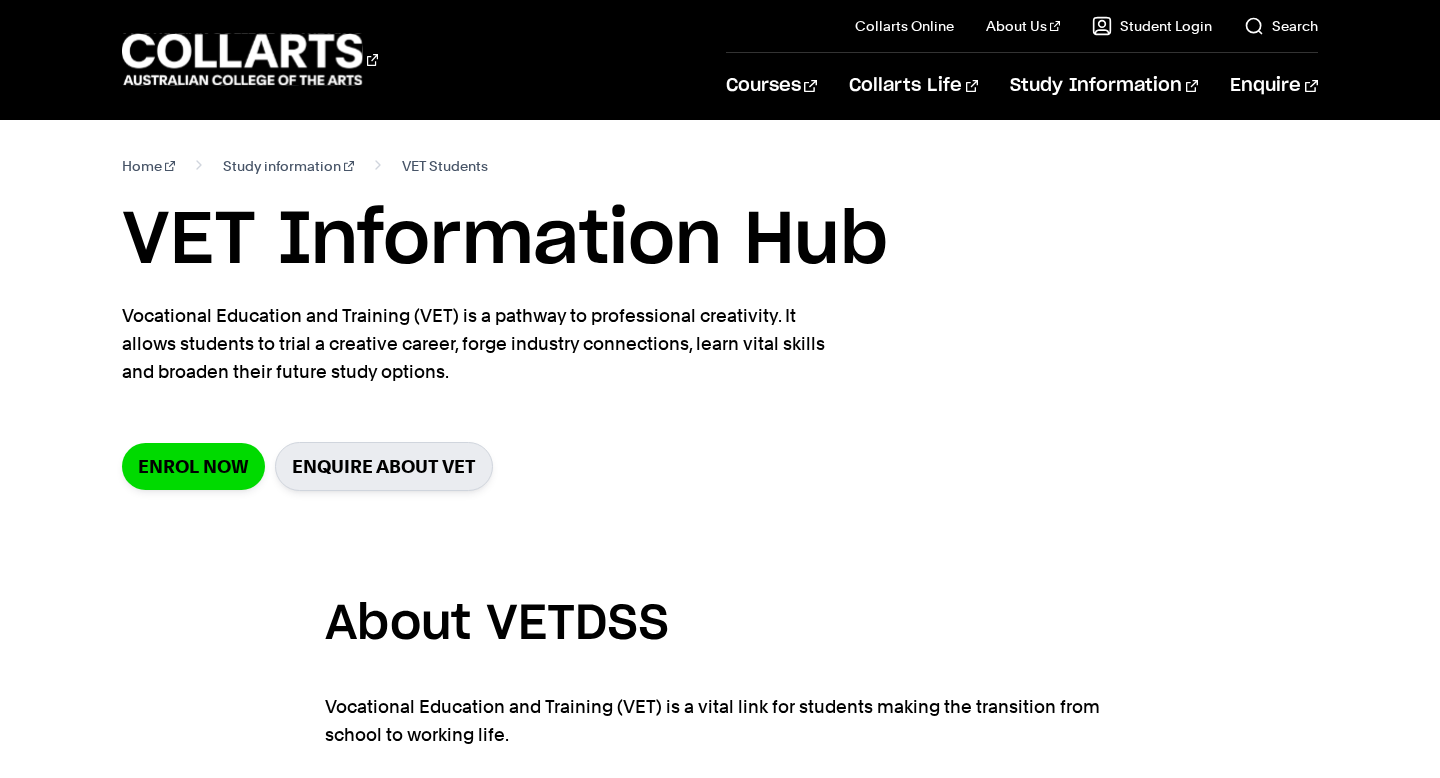 scroll, scrollTop: 0, scrollLeft: 0, axis: both 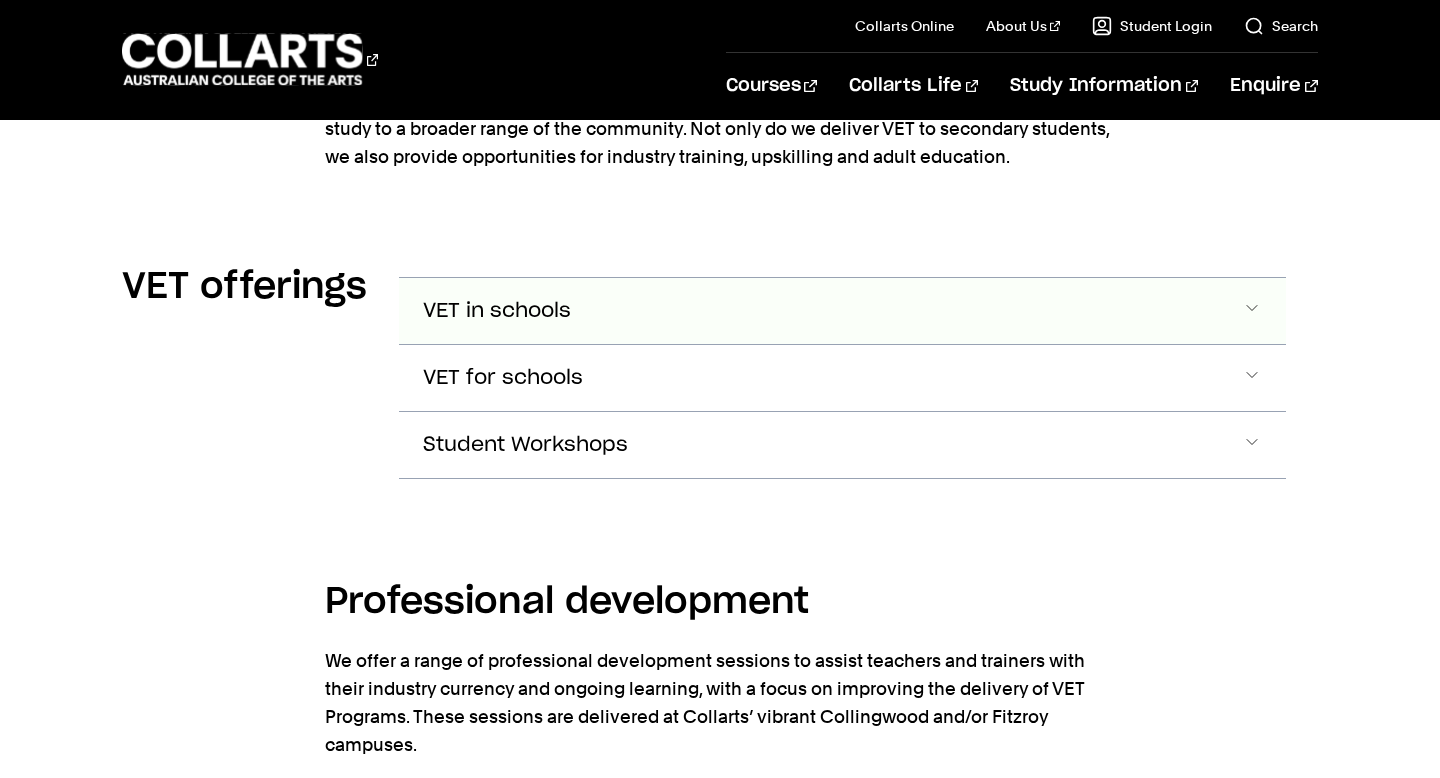 click at bounding box center [1252, 311] 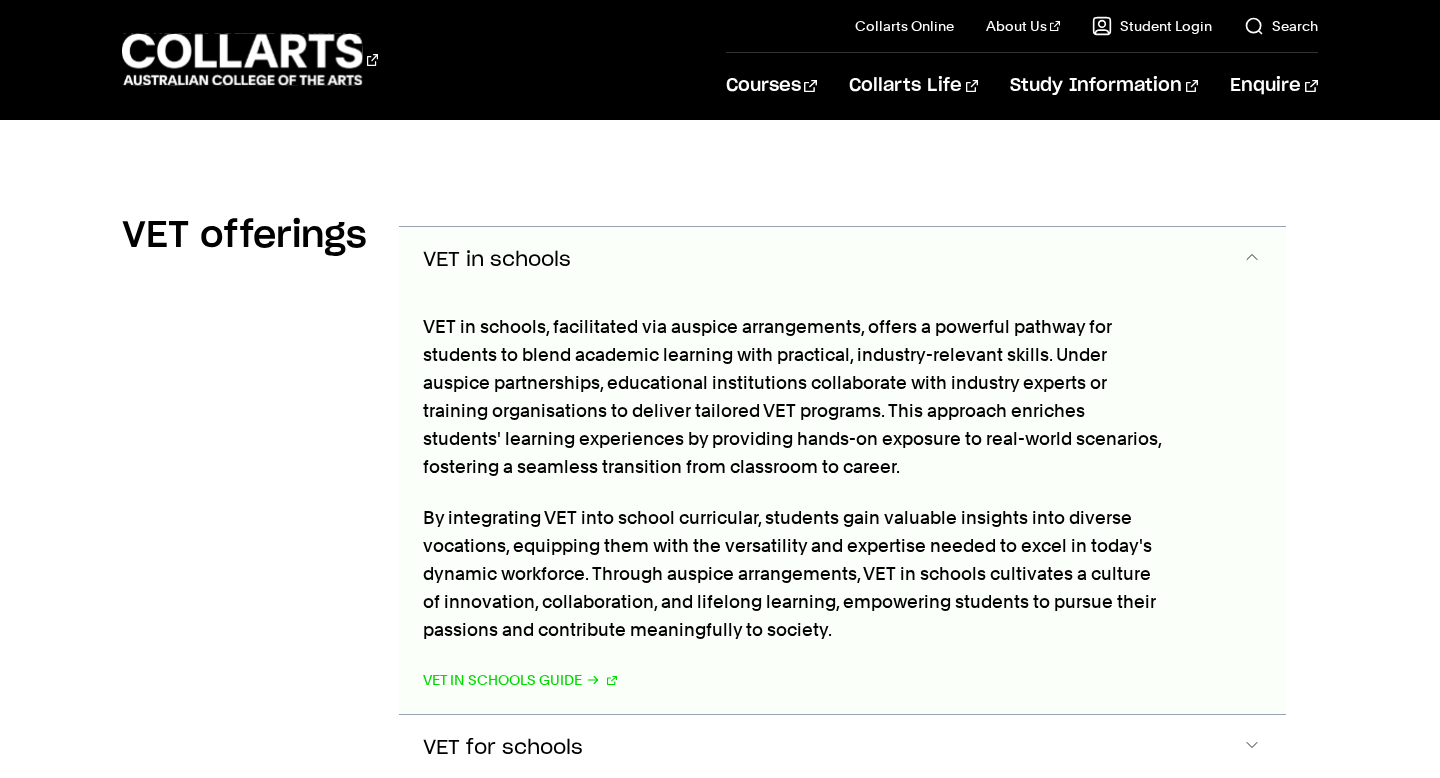 scroll, scrollTop: 2688, scrollLeft: 0, axis: vertical 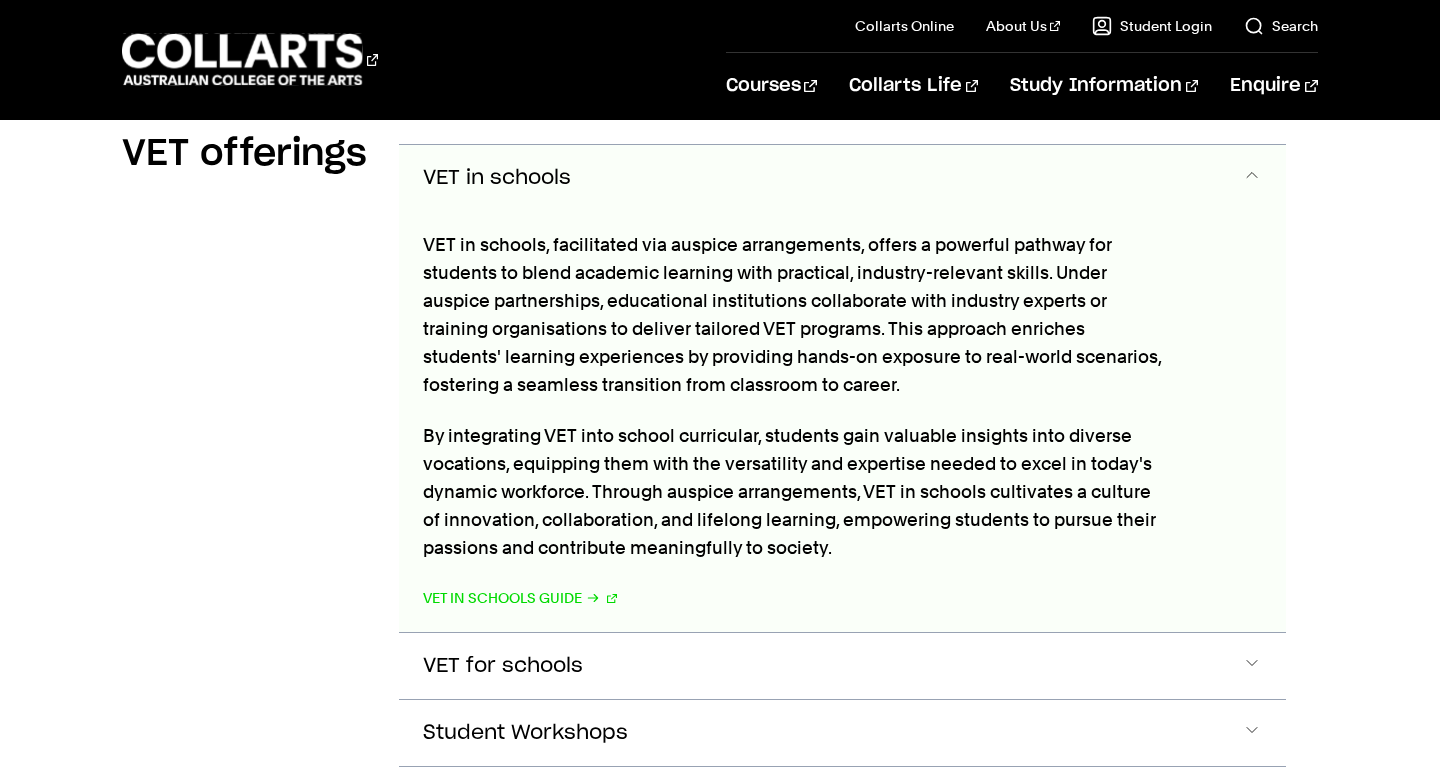 click on "VET in schools" at bounding box center (842, 178) 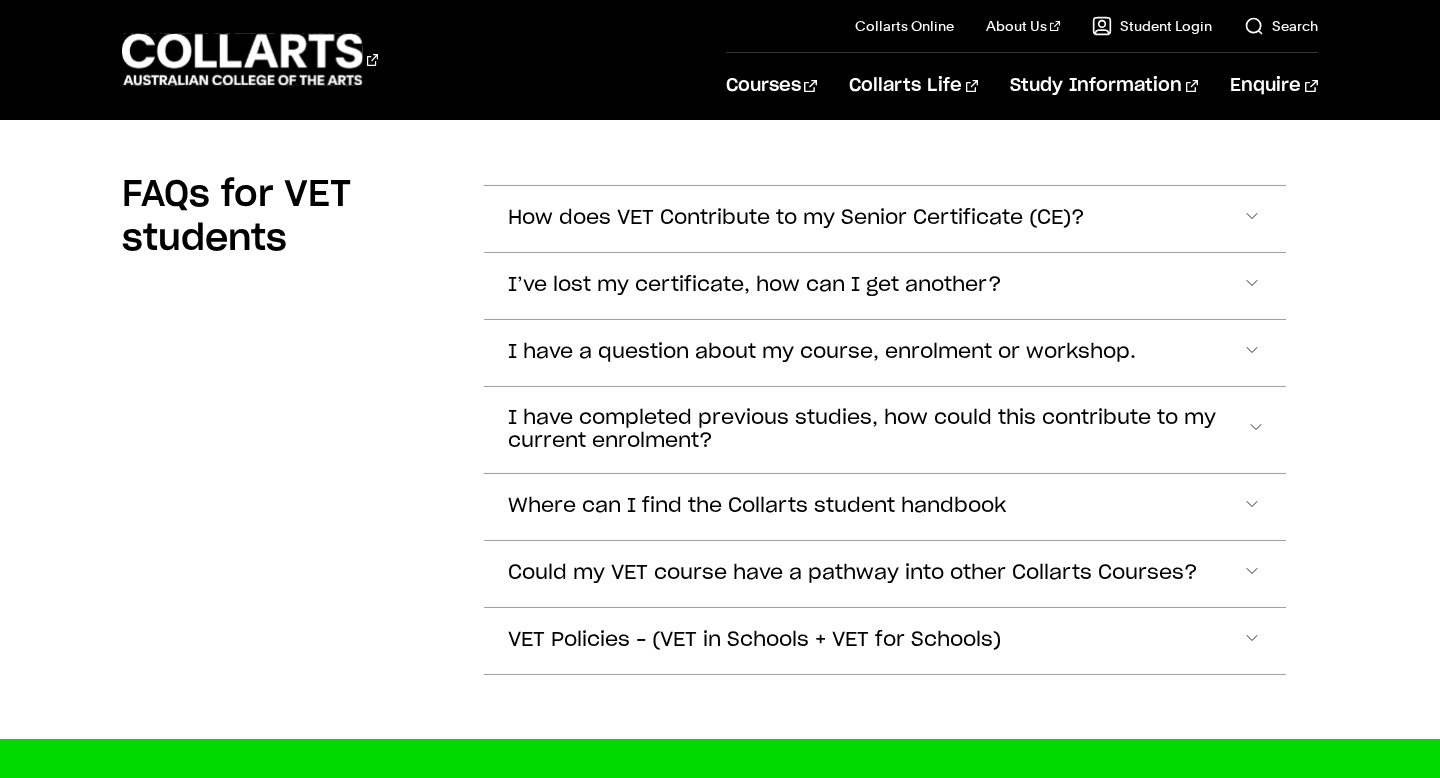 scroll, scrollTop: 5095, scrollLeft: 0, axis: vertical 